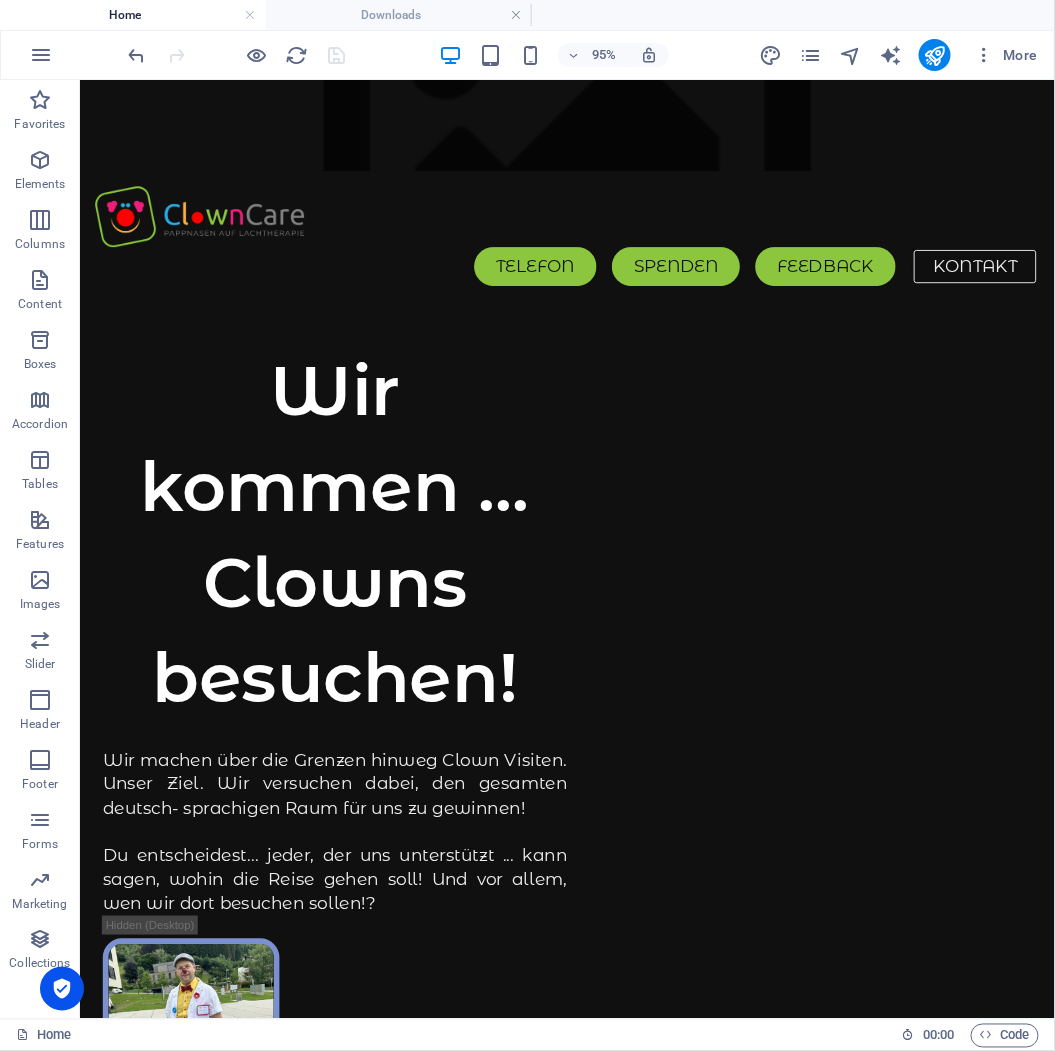 scroll, scrollTop: 10470, scrollLeft: 0, axis: vertical 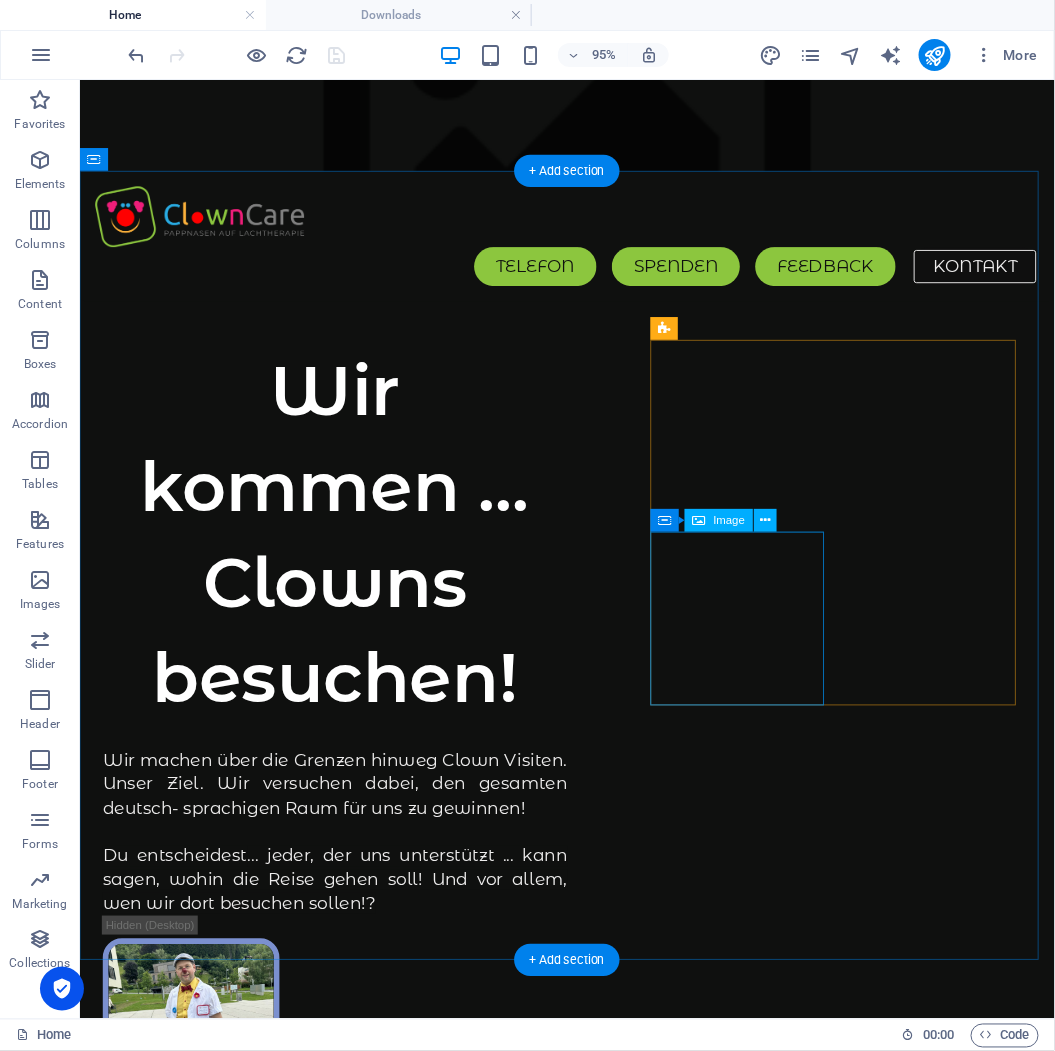 click at bounding box center (196, 1468) 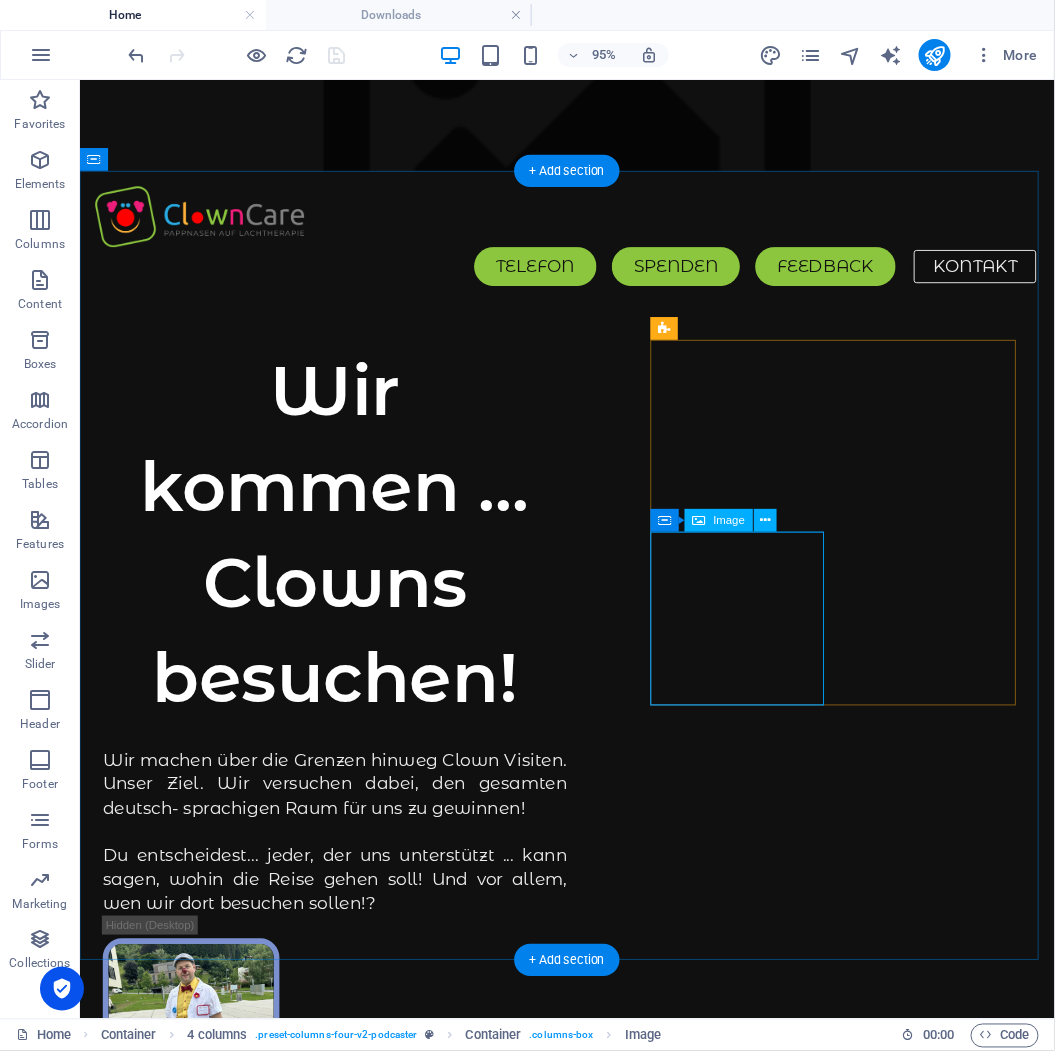 click at bounding box center (196, 1468) 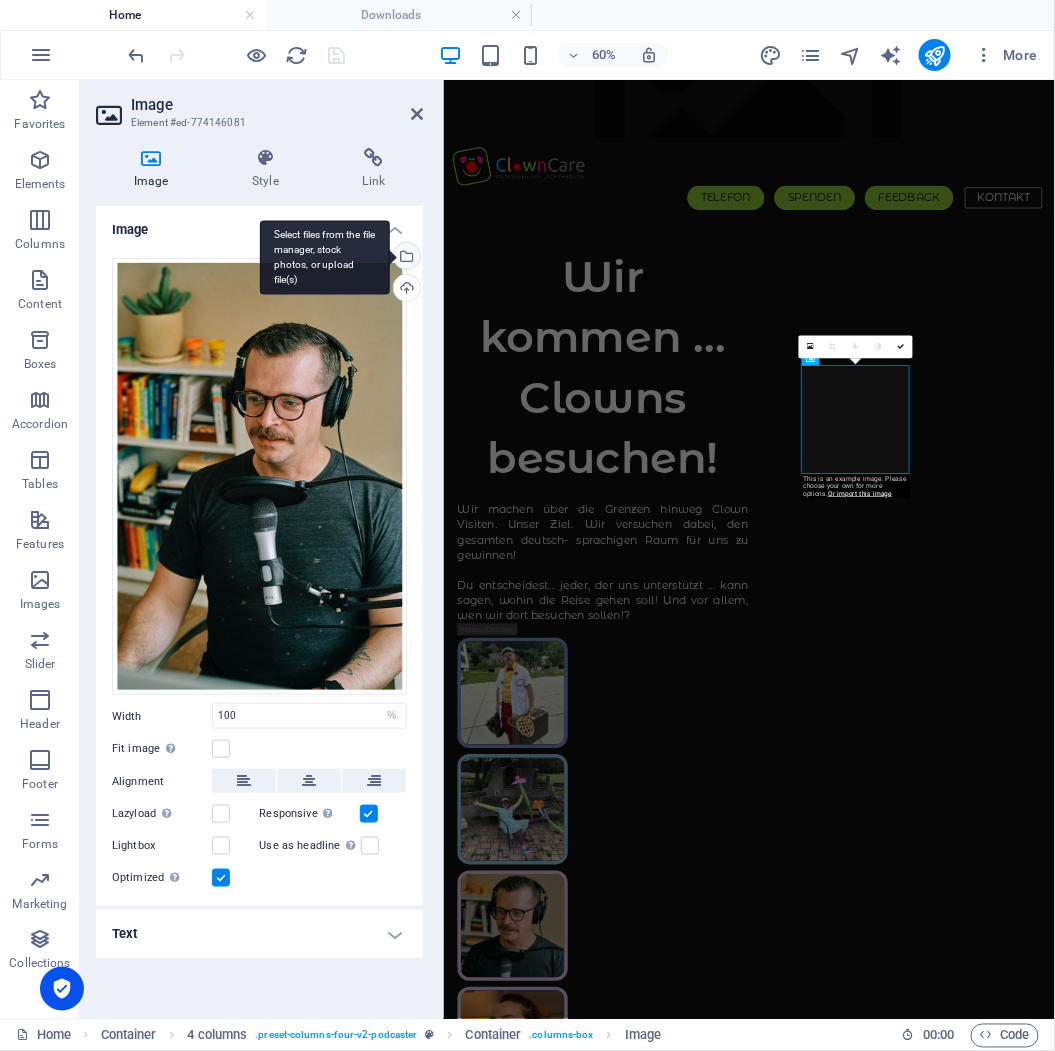 click on "Select files from the file manager, stock photos, or upload file(s)" at bounding box center (405, 258) 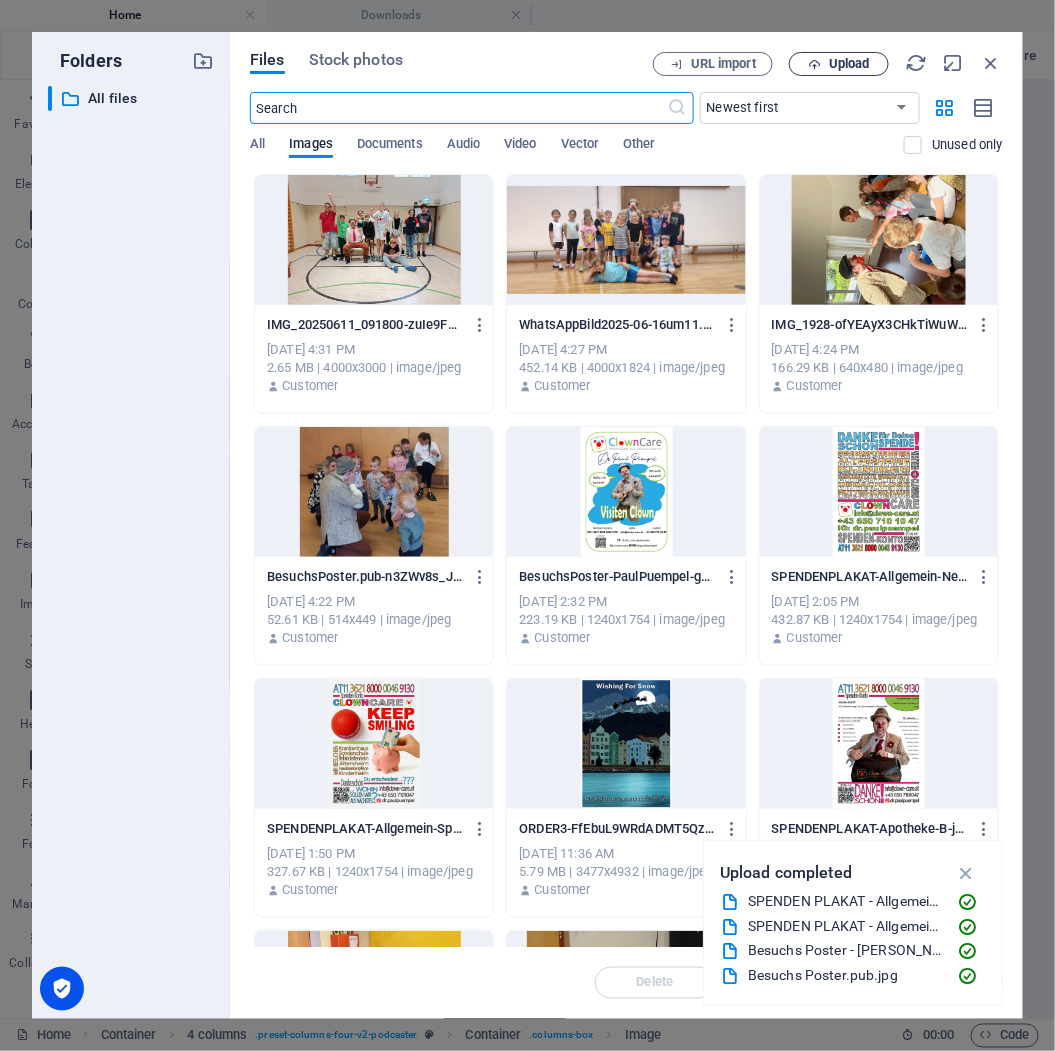 click on "Upload" at bounding box center (849, 64) 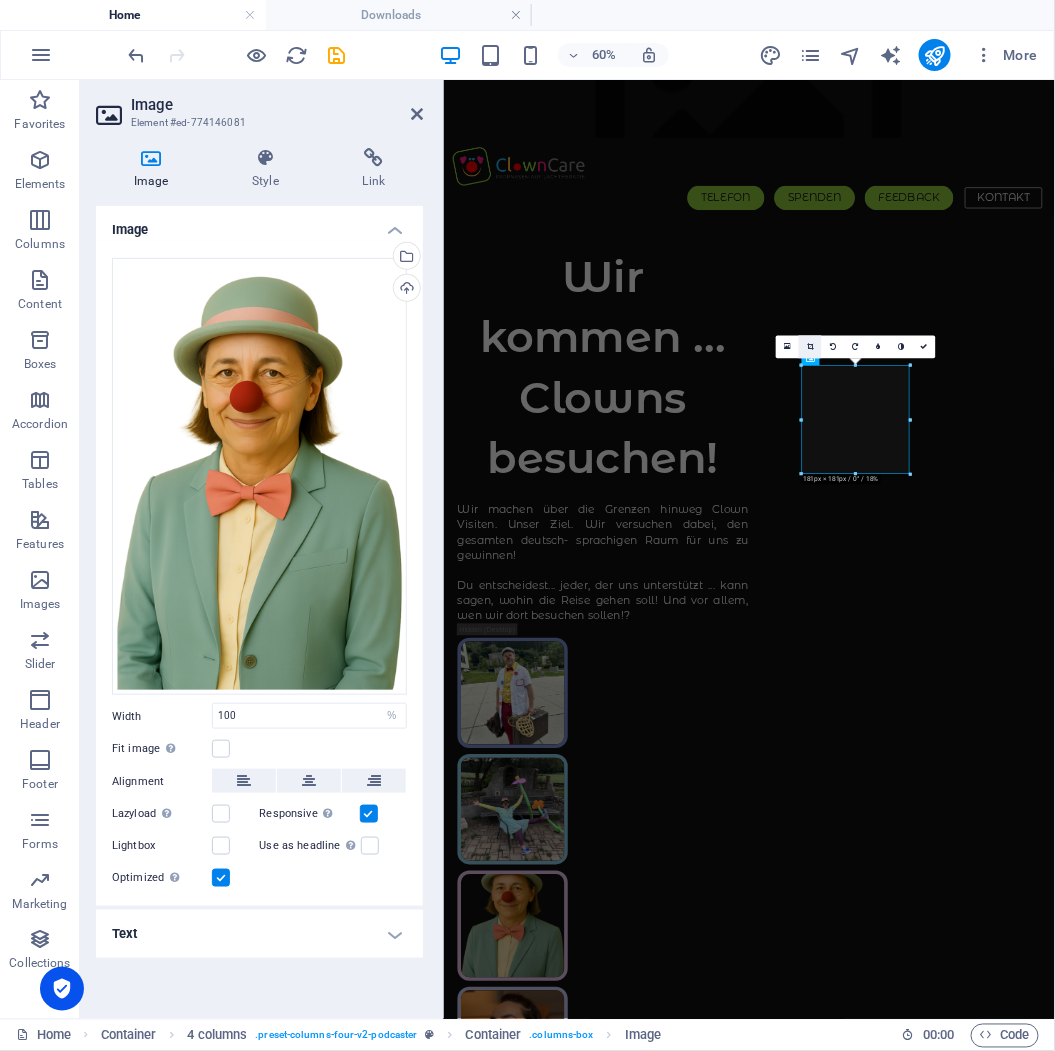 click at bounding box center [810, 346] 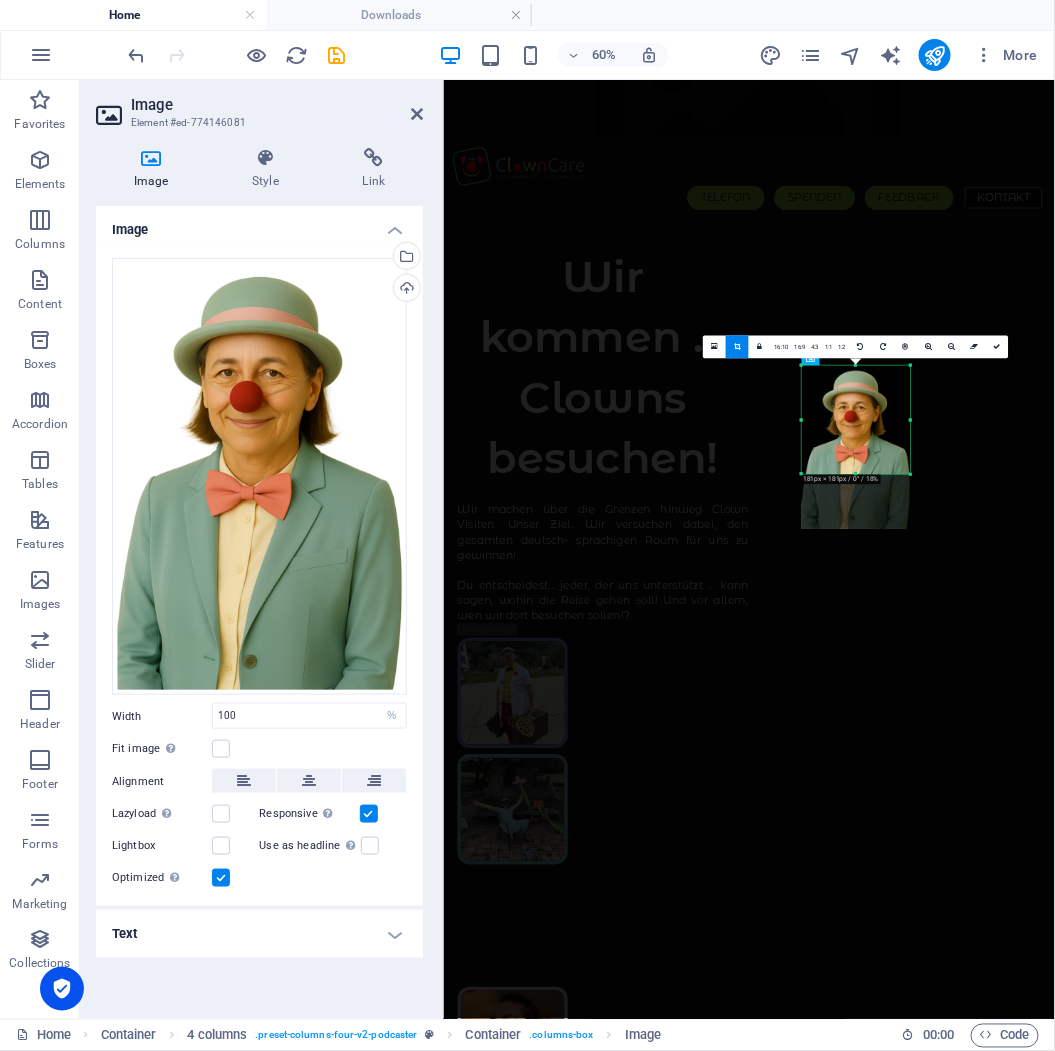 drag, startPoint x: 878, startPoint y: 402, endPoint x: 881, endPoint y: 430, distance: 28.160255 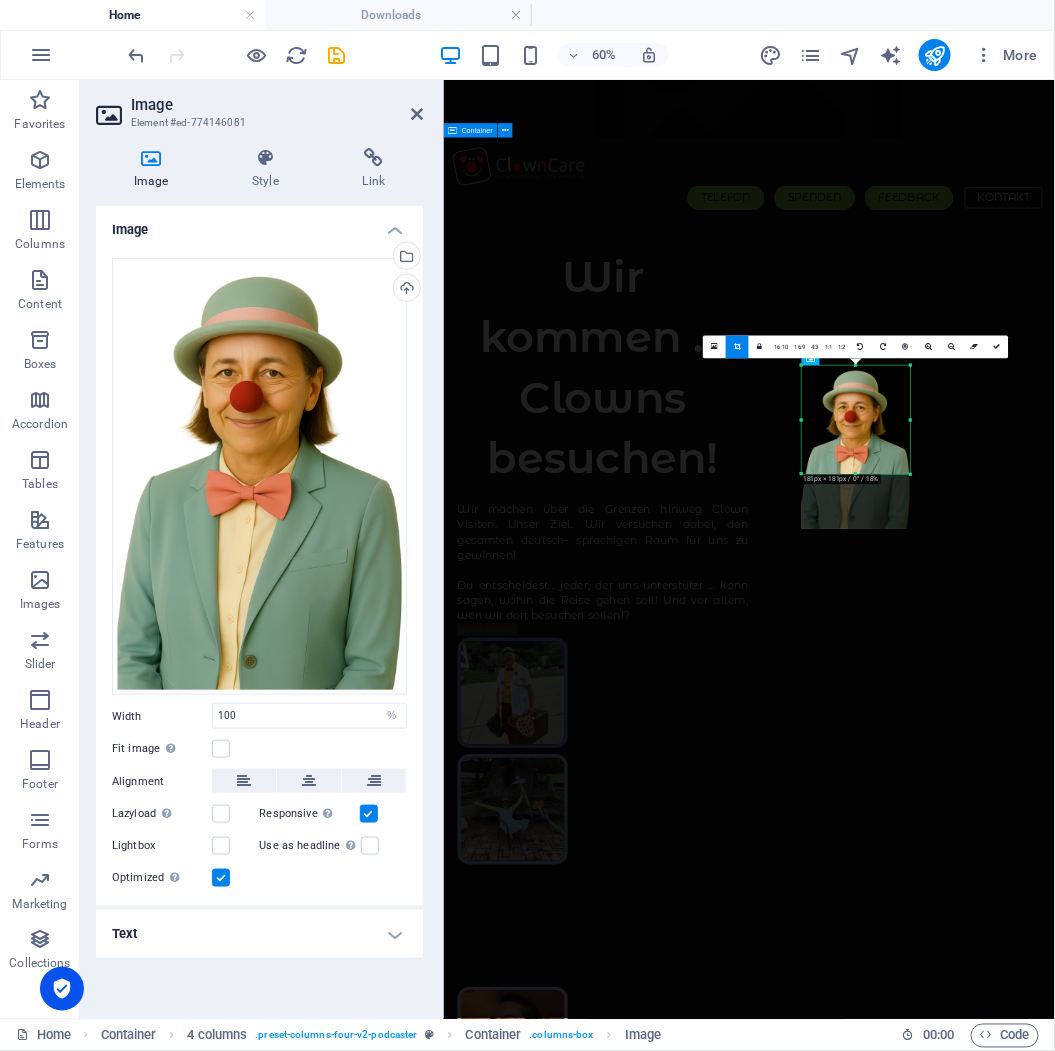 click on "Wir kommen ... Clowns besuchen! Wir machen über die Grenzen hinweg Clown Visiten. Unser Ziel. Wir versuchen dabei, den gesamten deutsch- sprachigen Raum für uns zu gewinnen!  Du entscheidest  ... jeder, der uns unterstützt ... kann sagen, wohin die Reise gehen soll! Und vor allem, wen wir dort besuchen sollen!? Mehr auf:" at bounding box center [952, 1151] 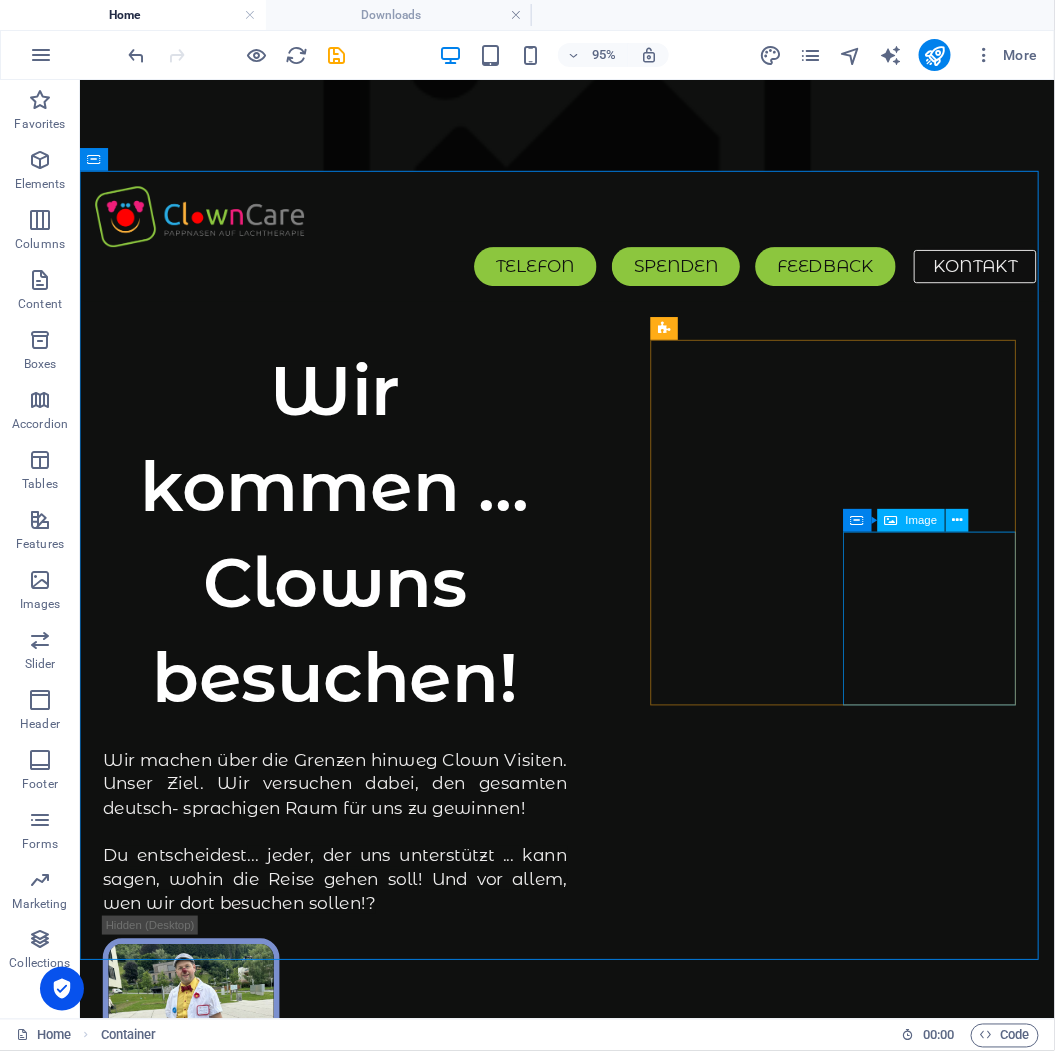 click on "Image" at bounding box center [912, 521] 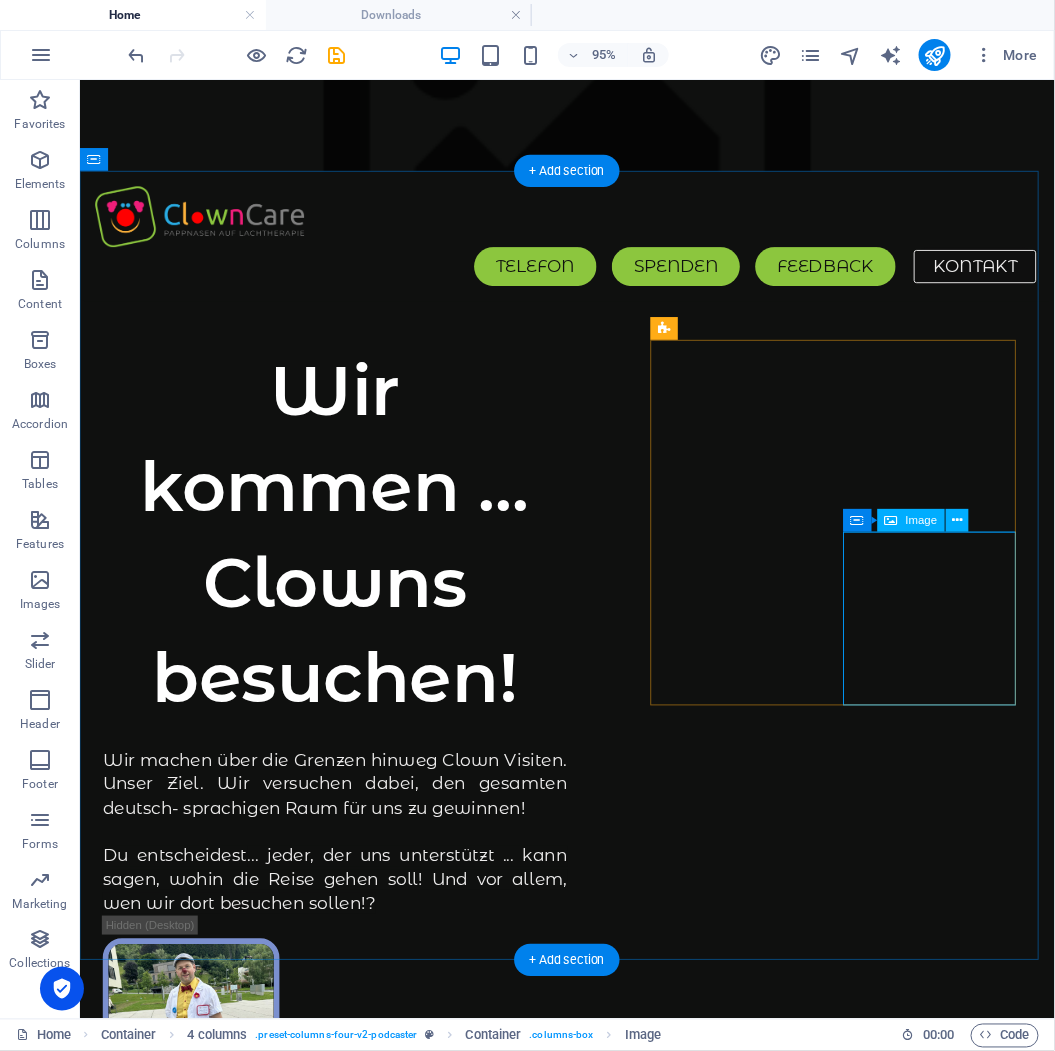 click at bounding box center (196, 1660) 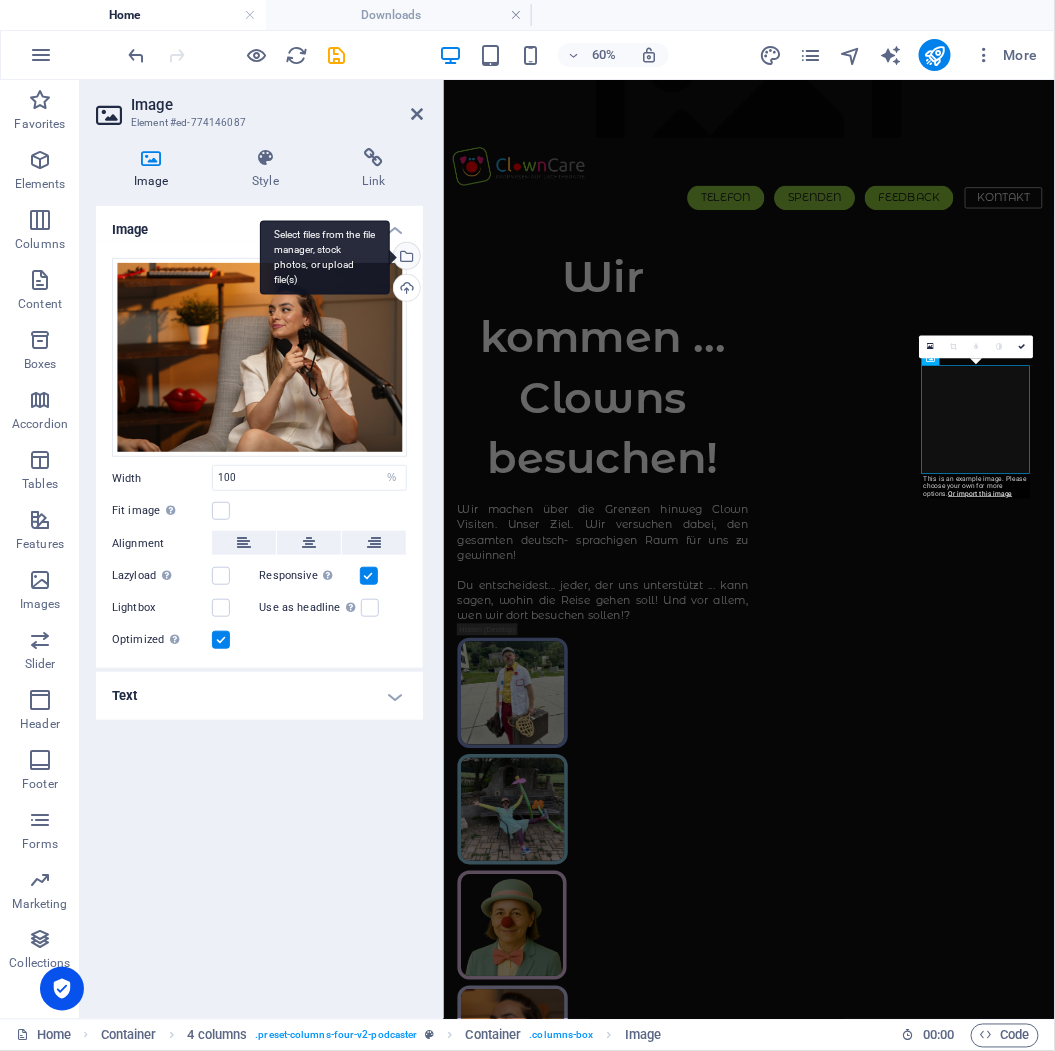 click on "Select files from the file manager, stock photos, or upload file(s)" at bounding box center [405, 258] 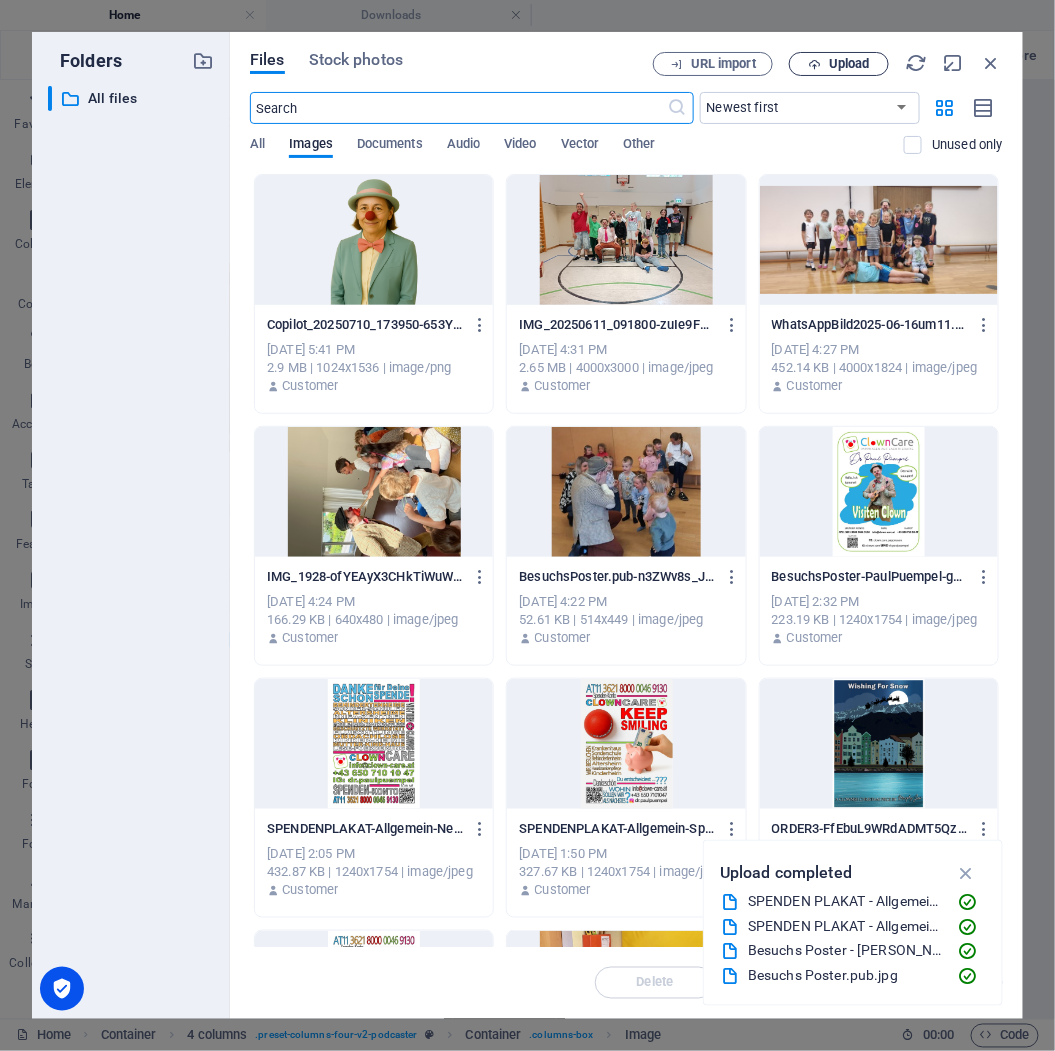 click on "Upload" at bounding box center (849, 64) 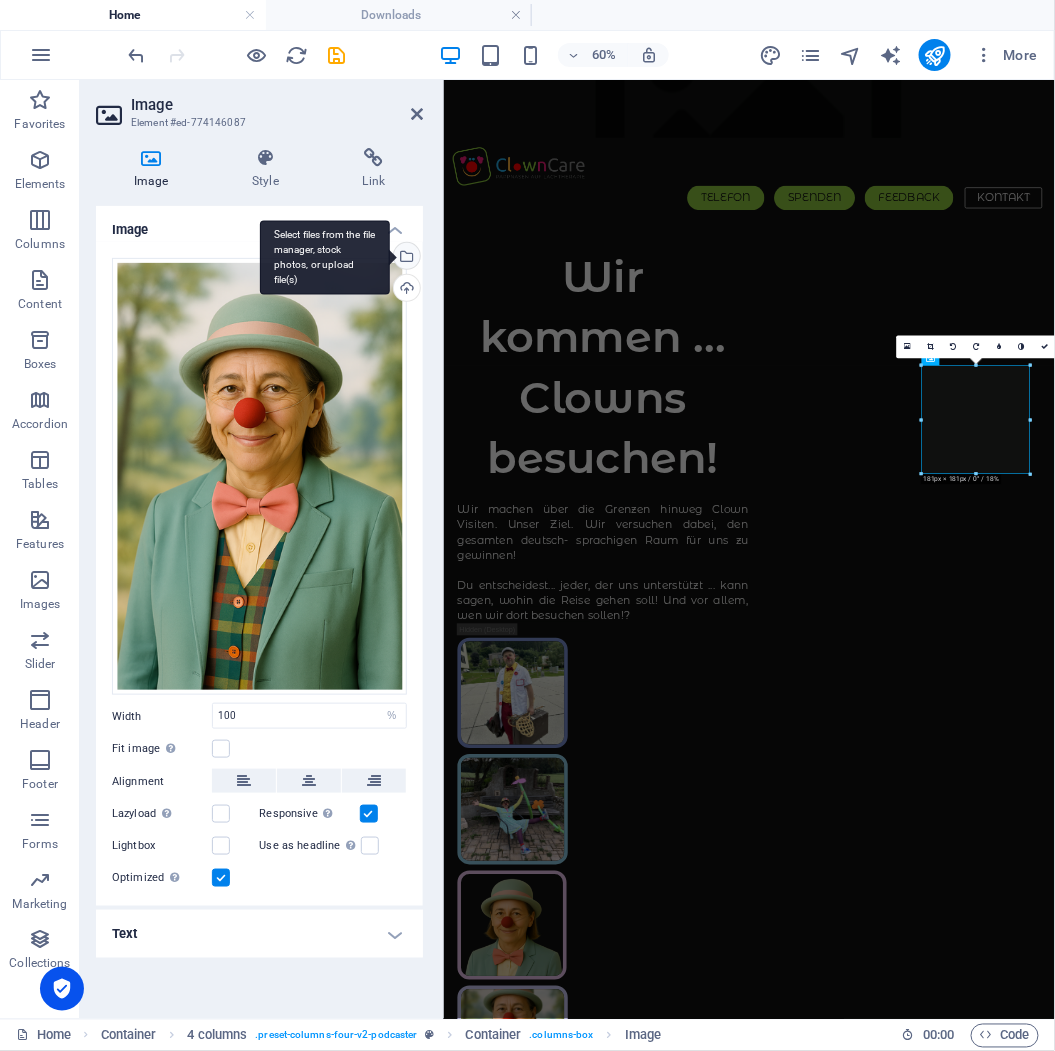 click on "Select files from the file manager, stock photos, or upload file(s)" at bounding box center [405, 258] 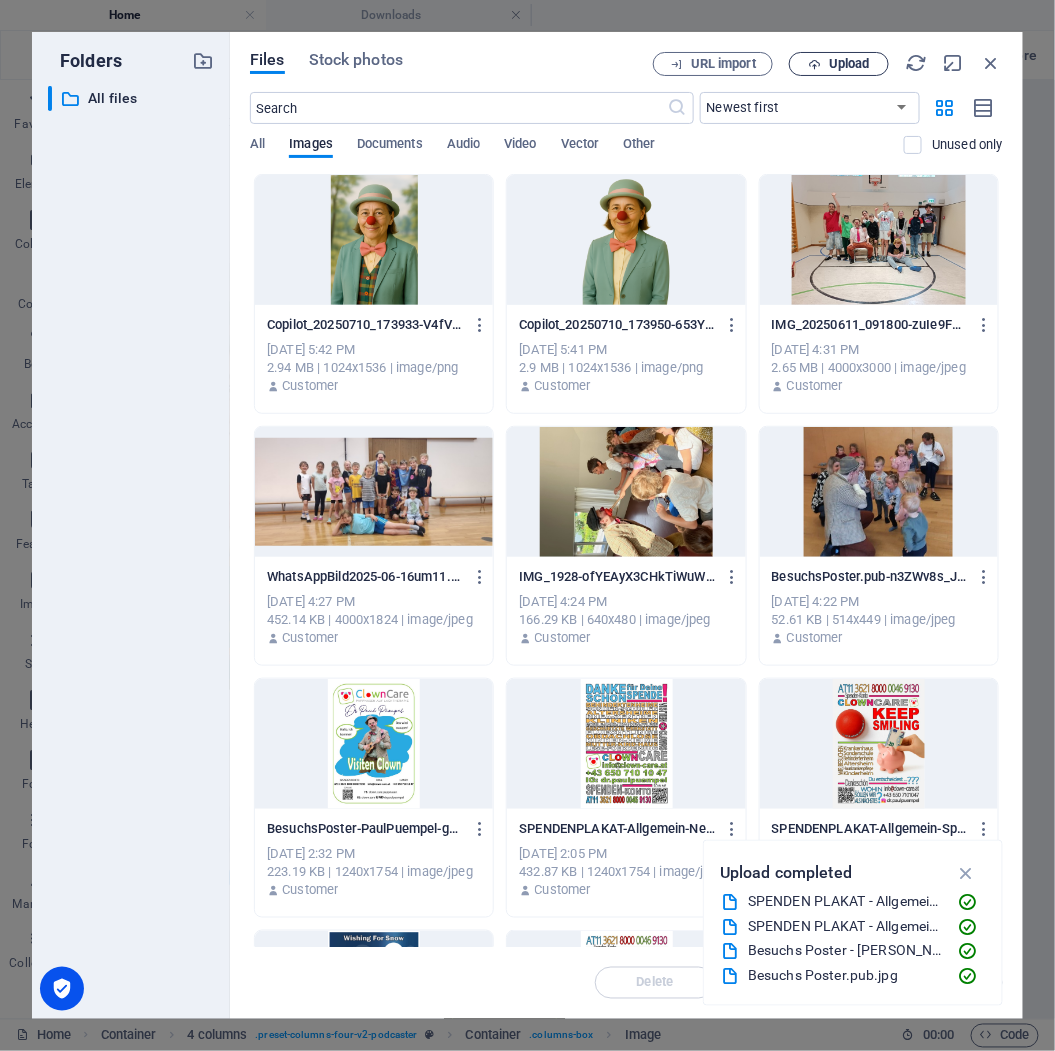 click on "Upload" at bounding box center (849, 64) 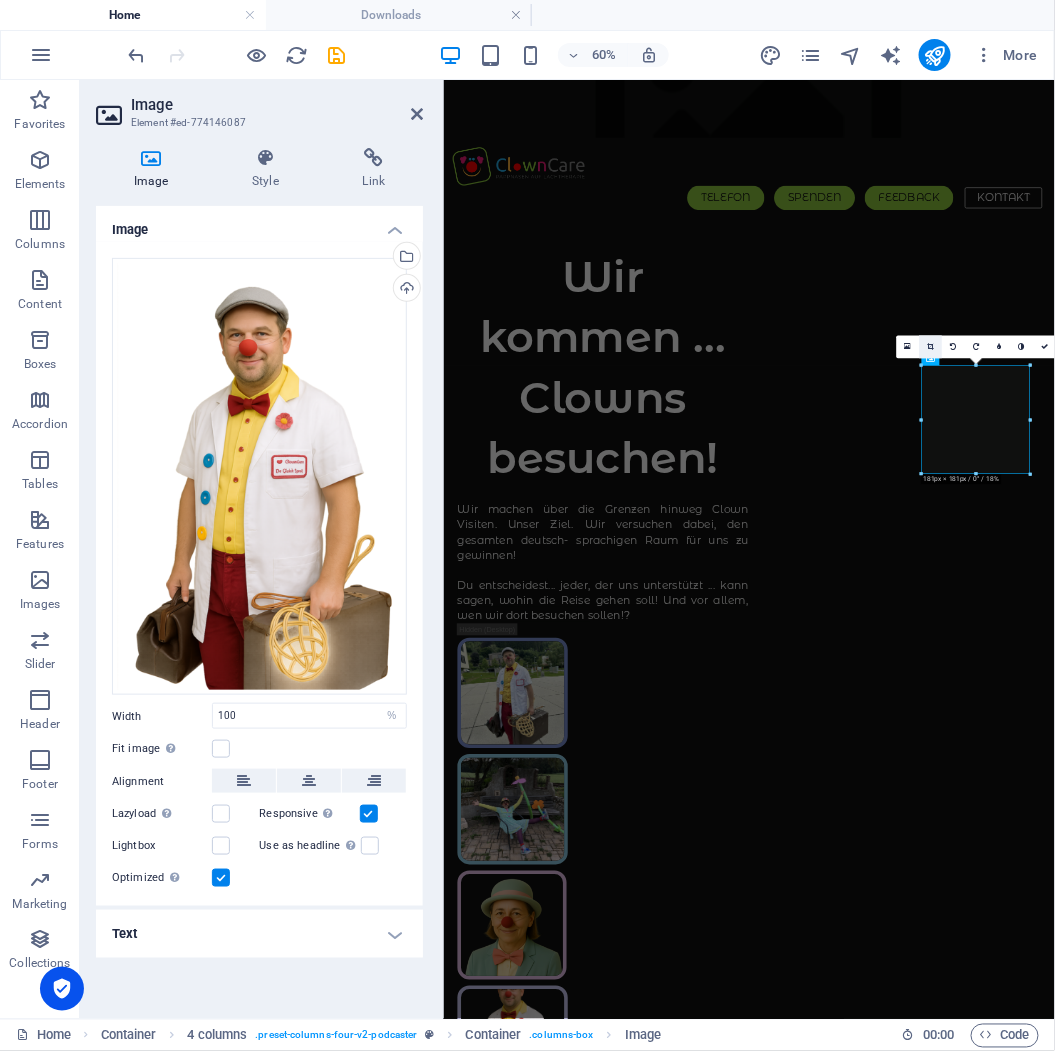 click at bounding box center [931, 347] 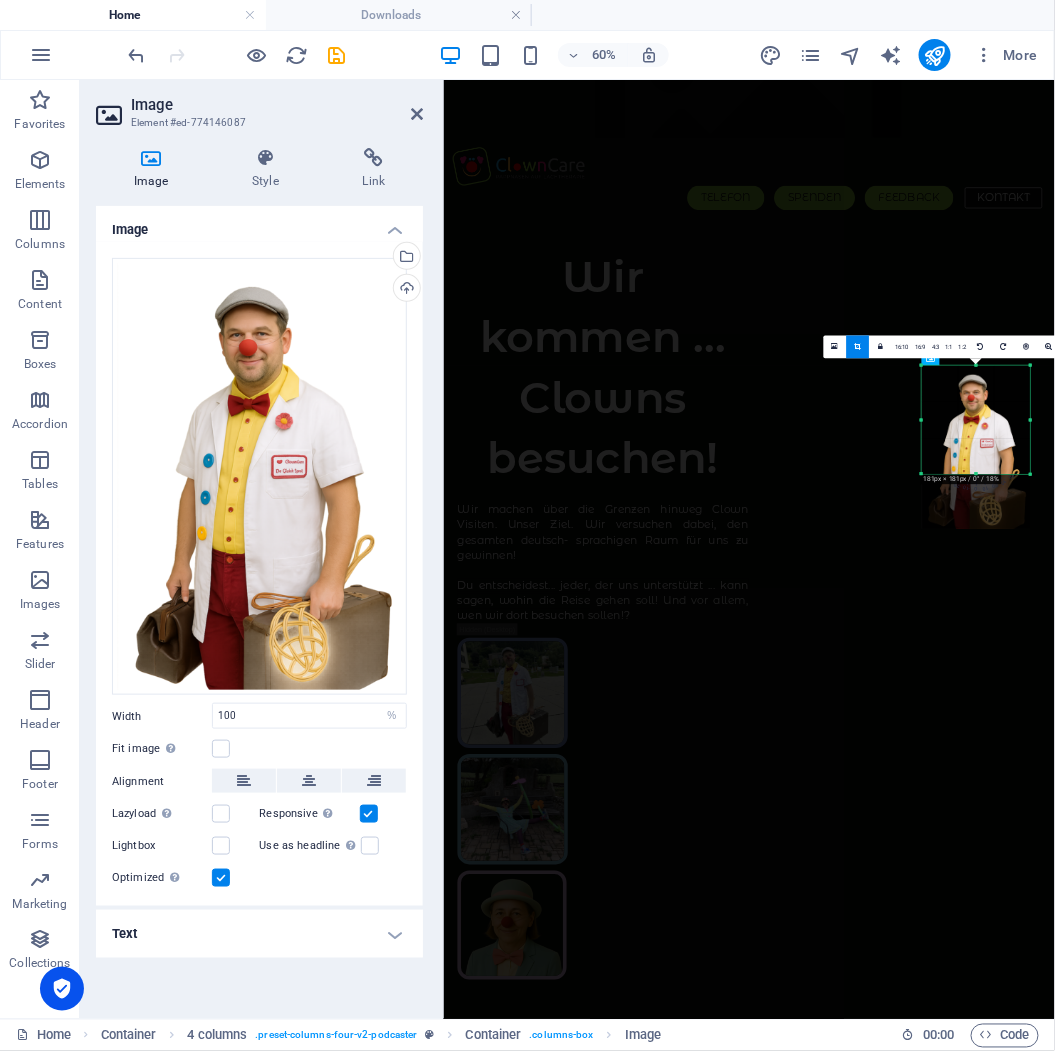 drag, startPoint x: 993, startPoint y: 413, endPoint x: 992, endPoint y: 434, distance: 21.023796 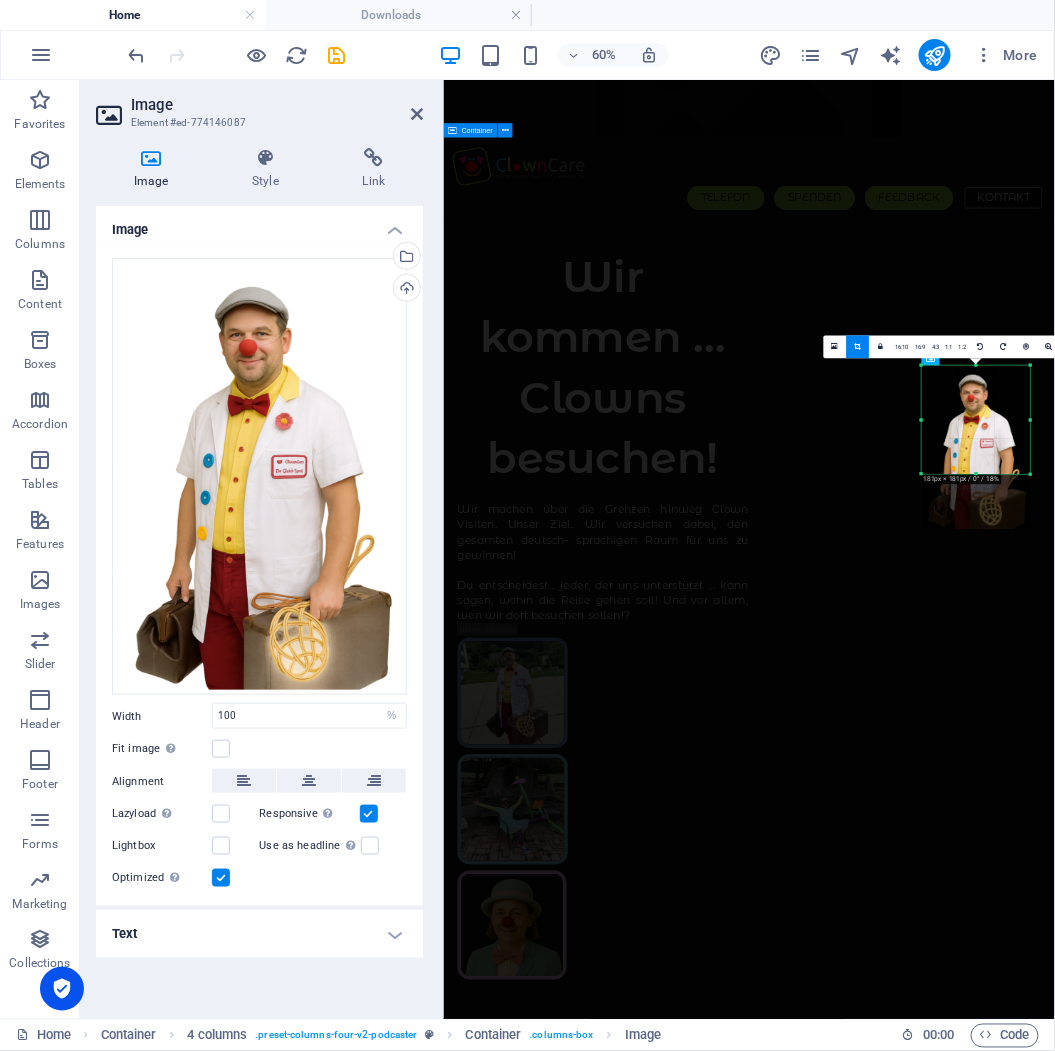 click on "Wir kommen ... Clowns besuchen! Wir machen über die Grenzen hinweg Clown Visiten. Unser Ziel. Wir versuchen dabei, den gesamten deutsch- sprachigen Raum für uns zu gewinnen!  Du entscheidest  ... jeder, der uns unterstützt ... kann sagen, wohin die Reise gehen soll! Und vor allem, wen wir dort besuchen sollen!? Mehr auf:" at bounding box center (952, 1150) 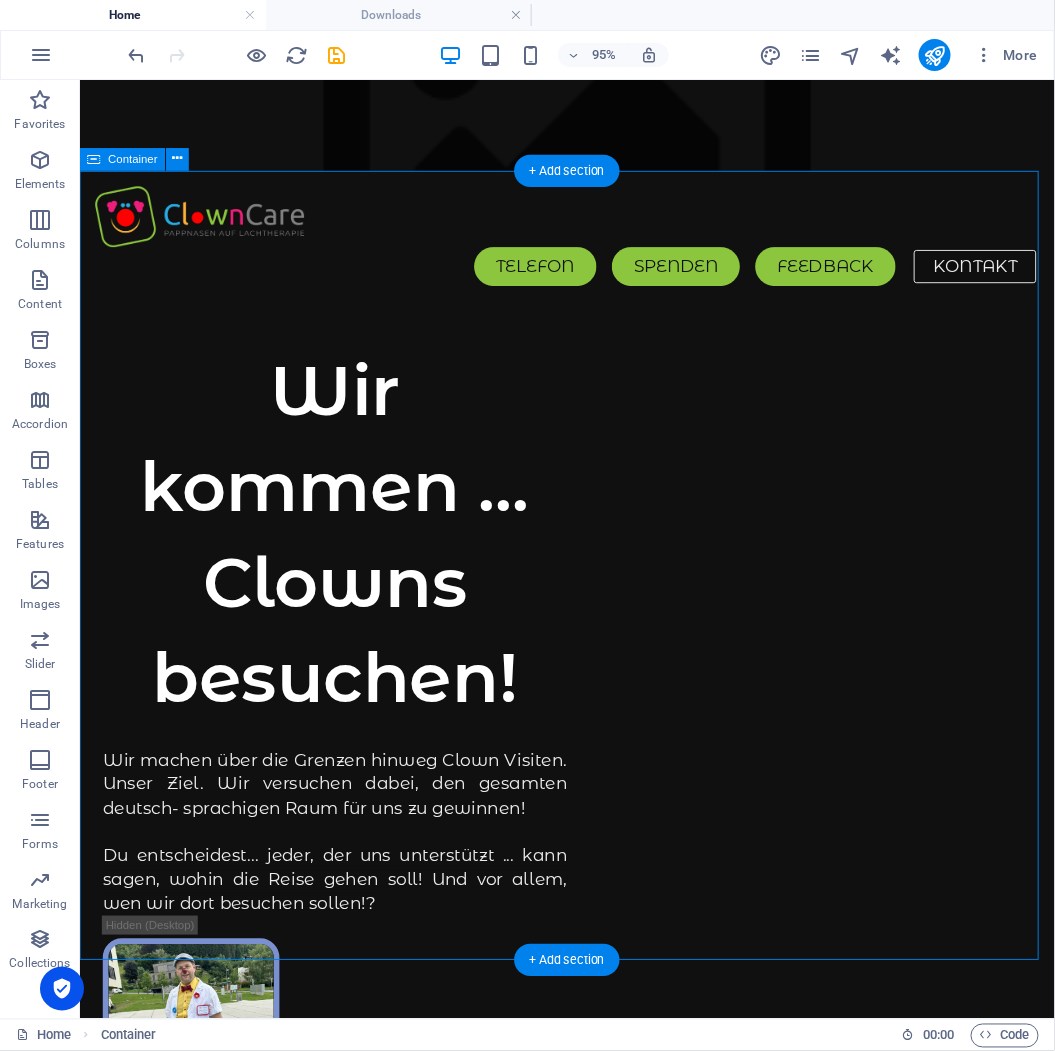 scroll, scrollTop: 0, scrollLeft: 0, axis: both 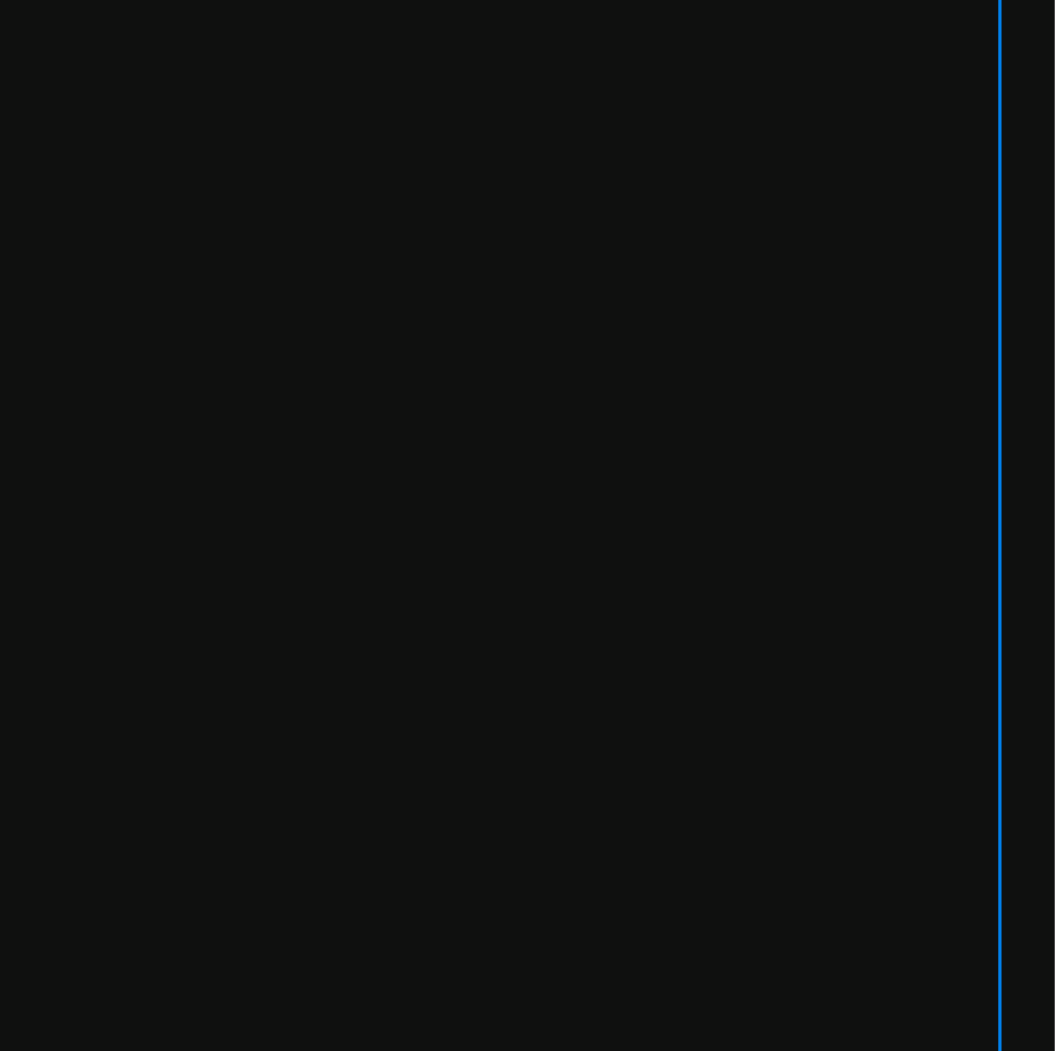 click on "Wir kommen ... Clowns besuchen! Wir machen über die Grenzen hinweg Clown Visiten. Unser Ziel. Wir versuchen dabei, den gesamten deutsch- sprachigen Raum für uns zu gewinnen!  Du entscheidest  ... jeder, der uns unterstützt ... kann sagen, wohin die Reise gehen soll! Und vor allem, wen wir dort besuchen sollen!? Mehr auf:" at bounding box center [-1744, -496] 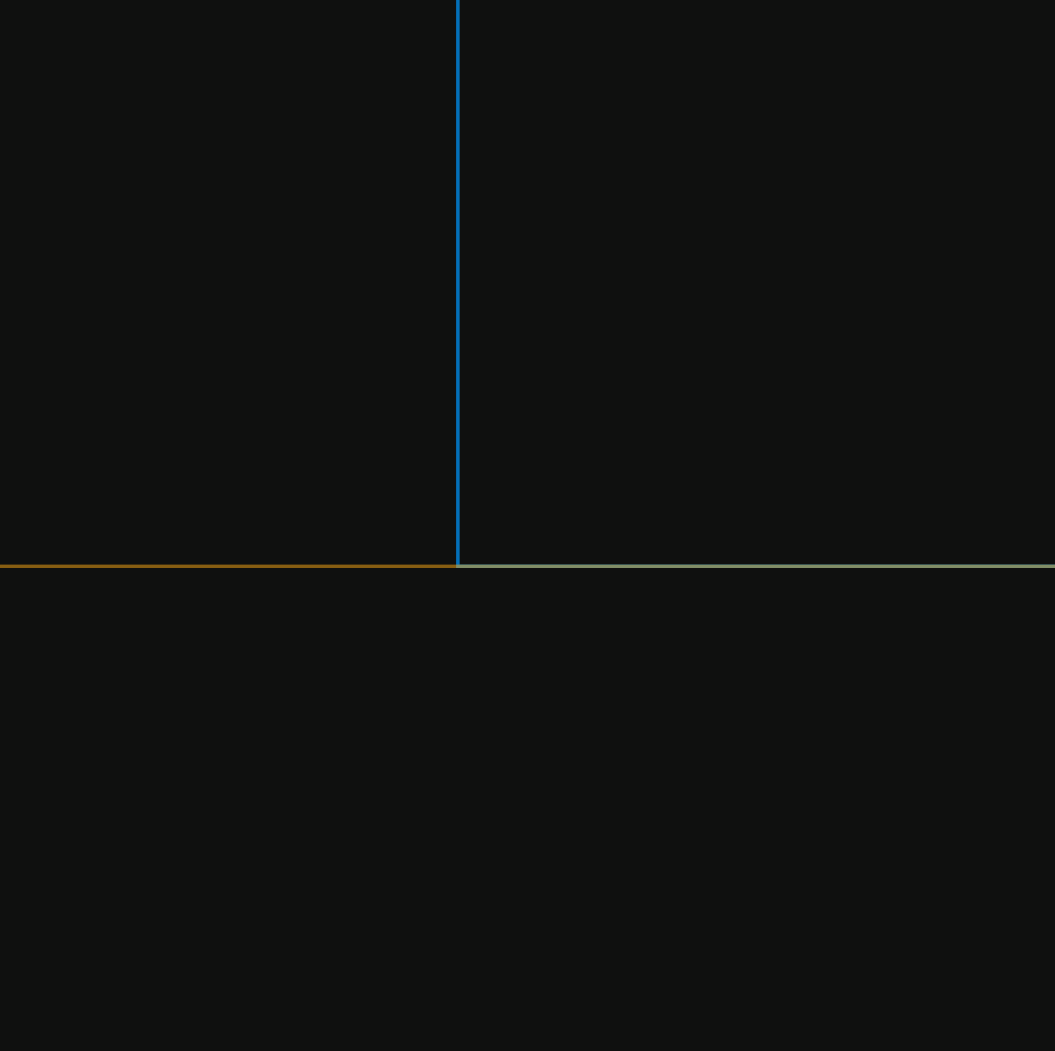 click at bounding box center [-2149, -81] 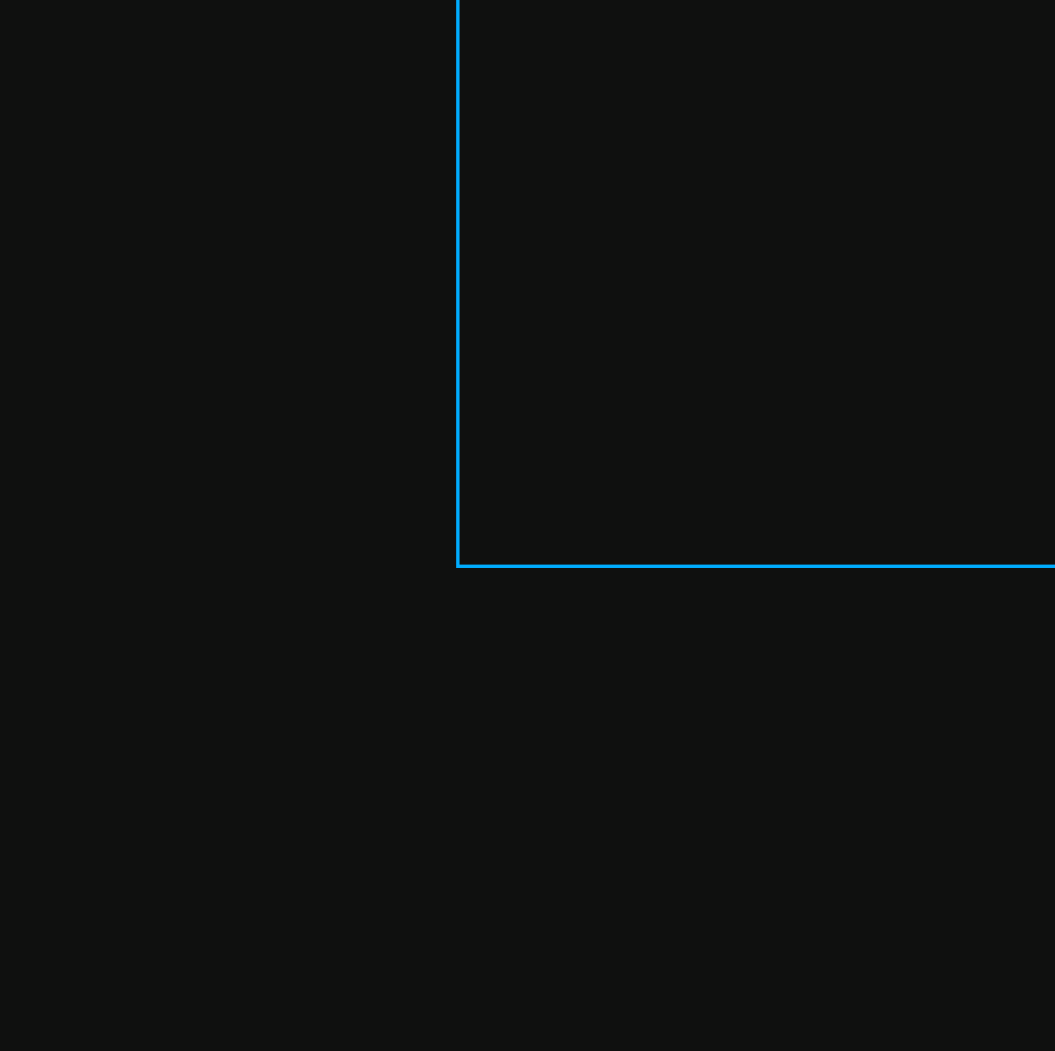 click at bounding box center (-2149, -81) 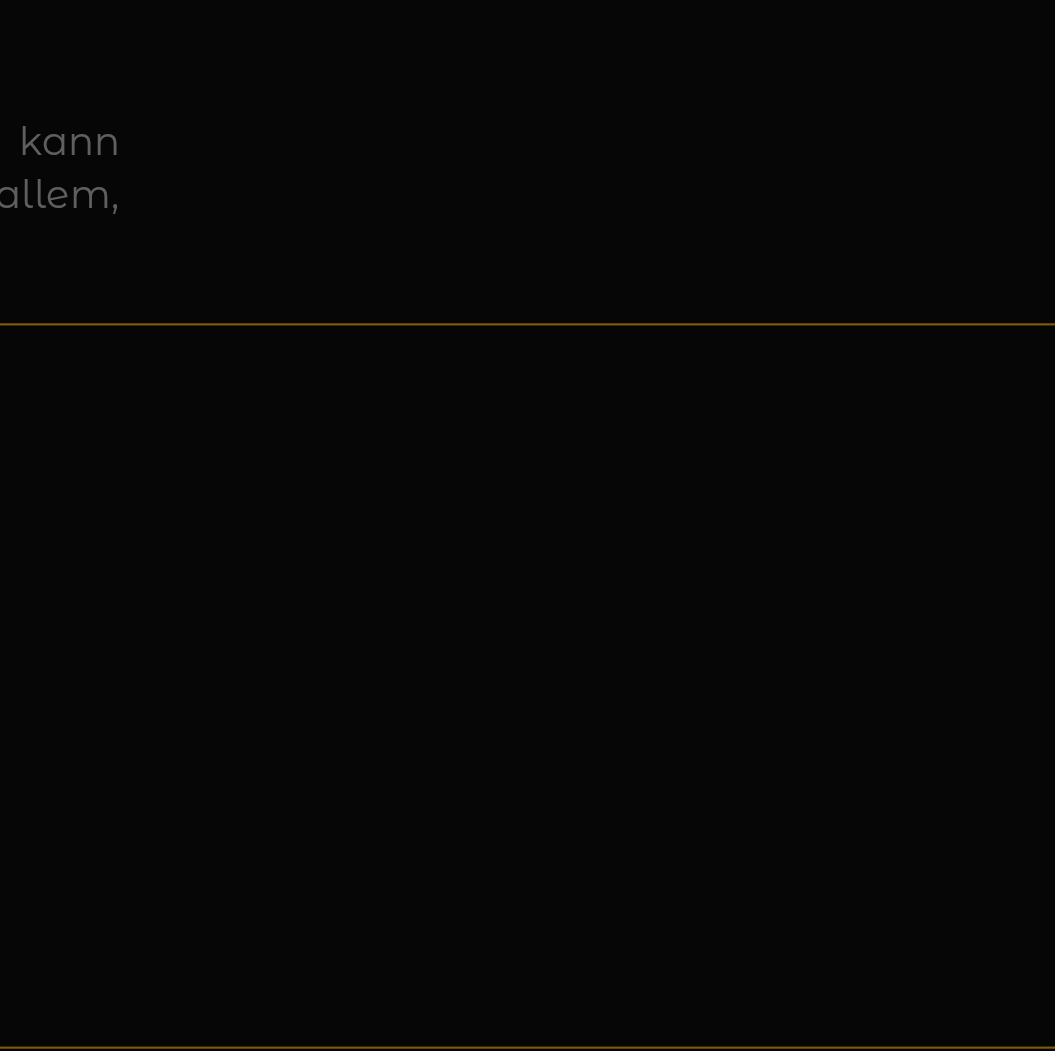 click on "Telefon [PHONE_NUMBER] E-Mail [EMAIL_ADDRESS][DOMAIN_NAME] Spendenkonto [FINANCIAL_ID]" at bounding box center (-459, 625) 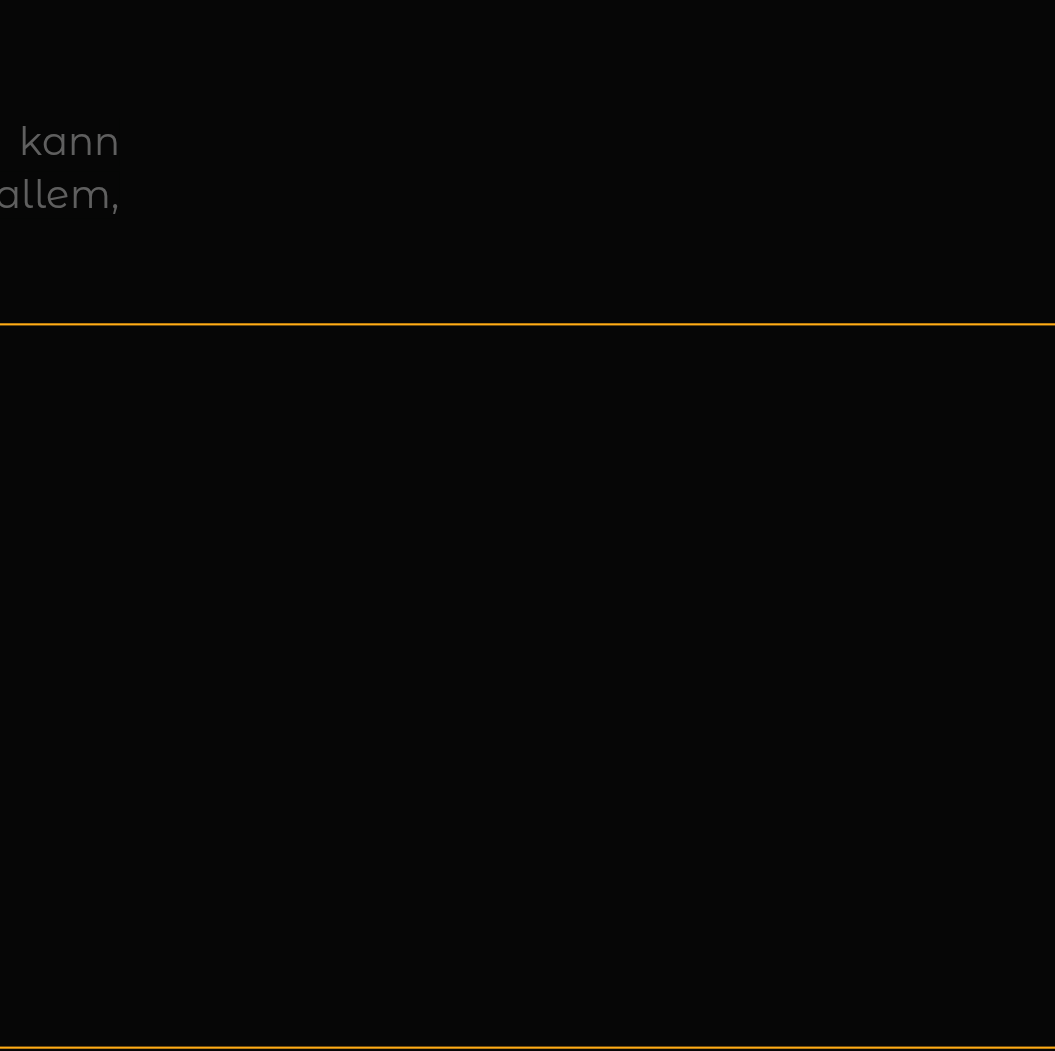 click on "Telefon [PHONE_NUMBER] E-Mail [EMAIL_ADDRESS][DOMAIN_NAME] Spendenkonto [FINANCIAL_ID]" at bounding box center (-459, 625) 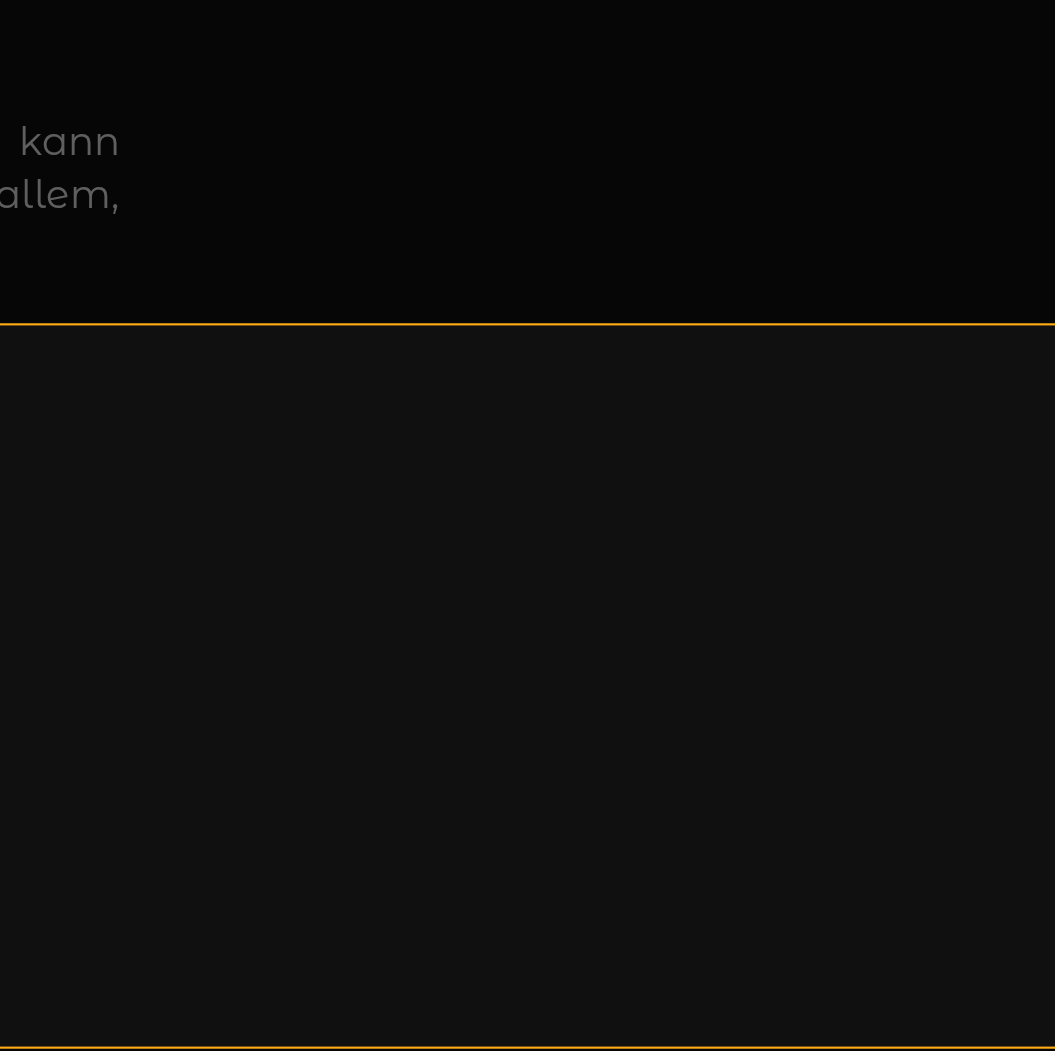 click on "Telefon [PHONE_NUMBER] E-Mail [EMAIL_ADDRESS][DOMAIN_NAME] Spendenkonto [FINANCIAL_ID]" at bounding box center (-459, 625) 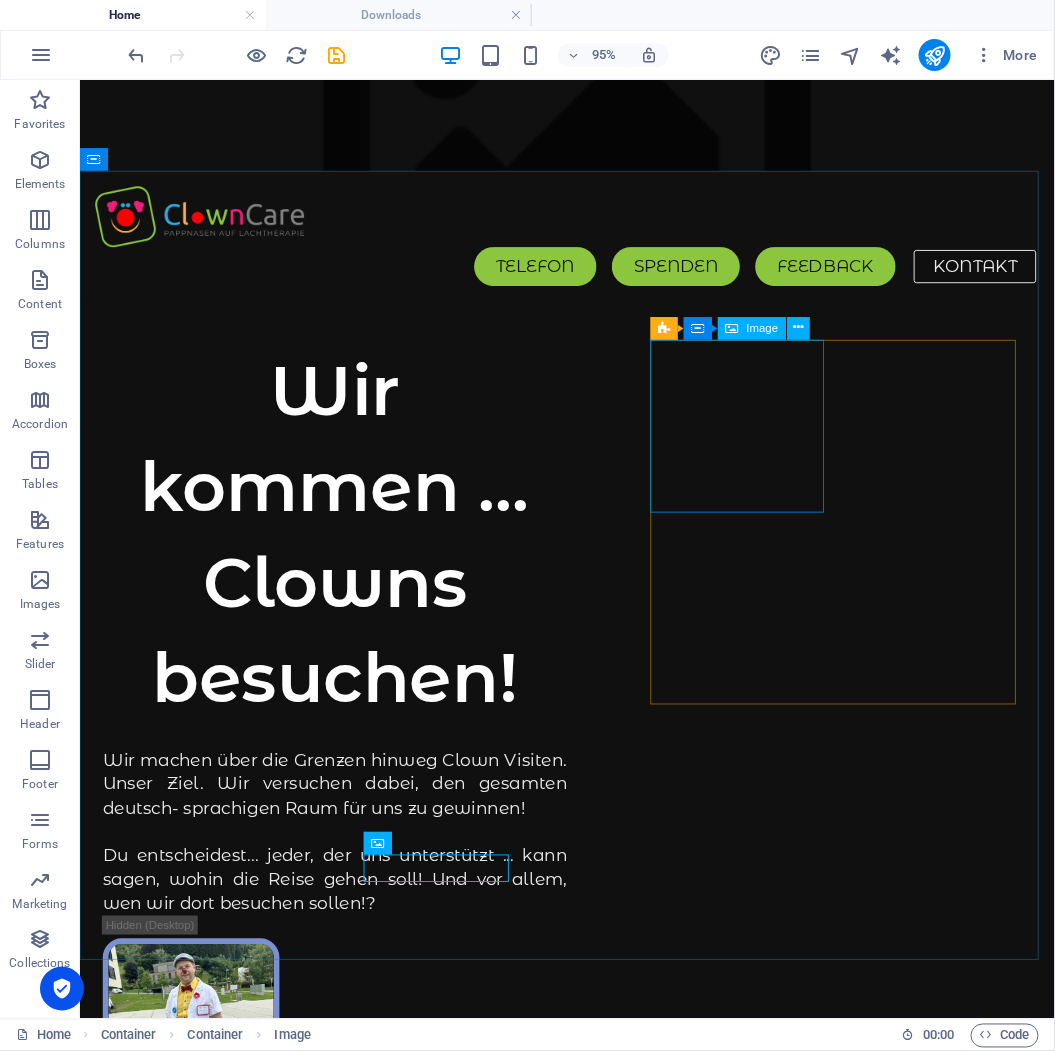 click on "Image" at bounding box center [763, 328] 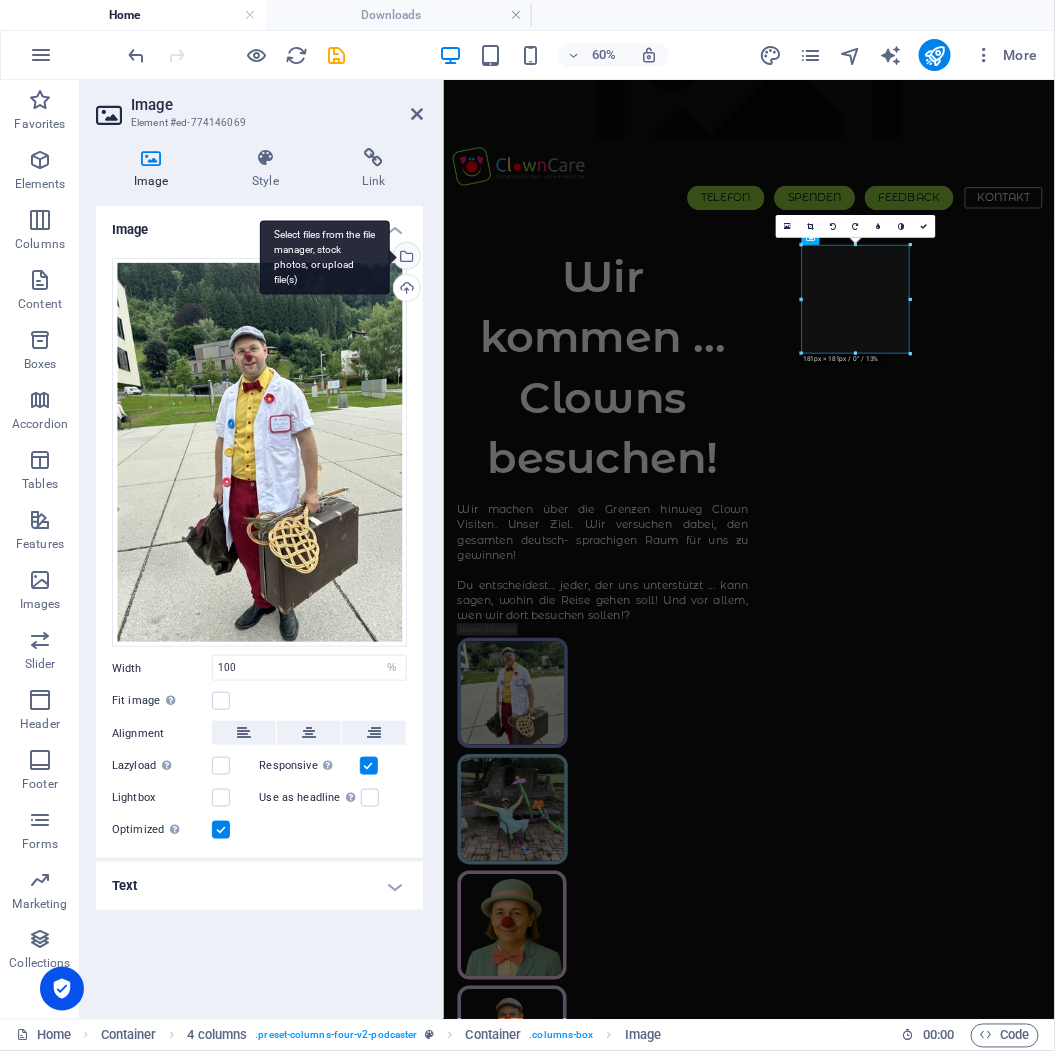 click on "Select files from the file manager, stock photos, or upload file(s)" at bounding box center [405, 258] 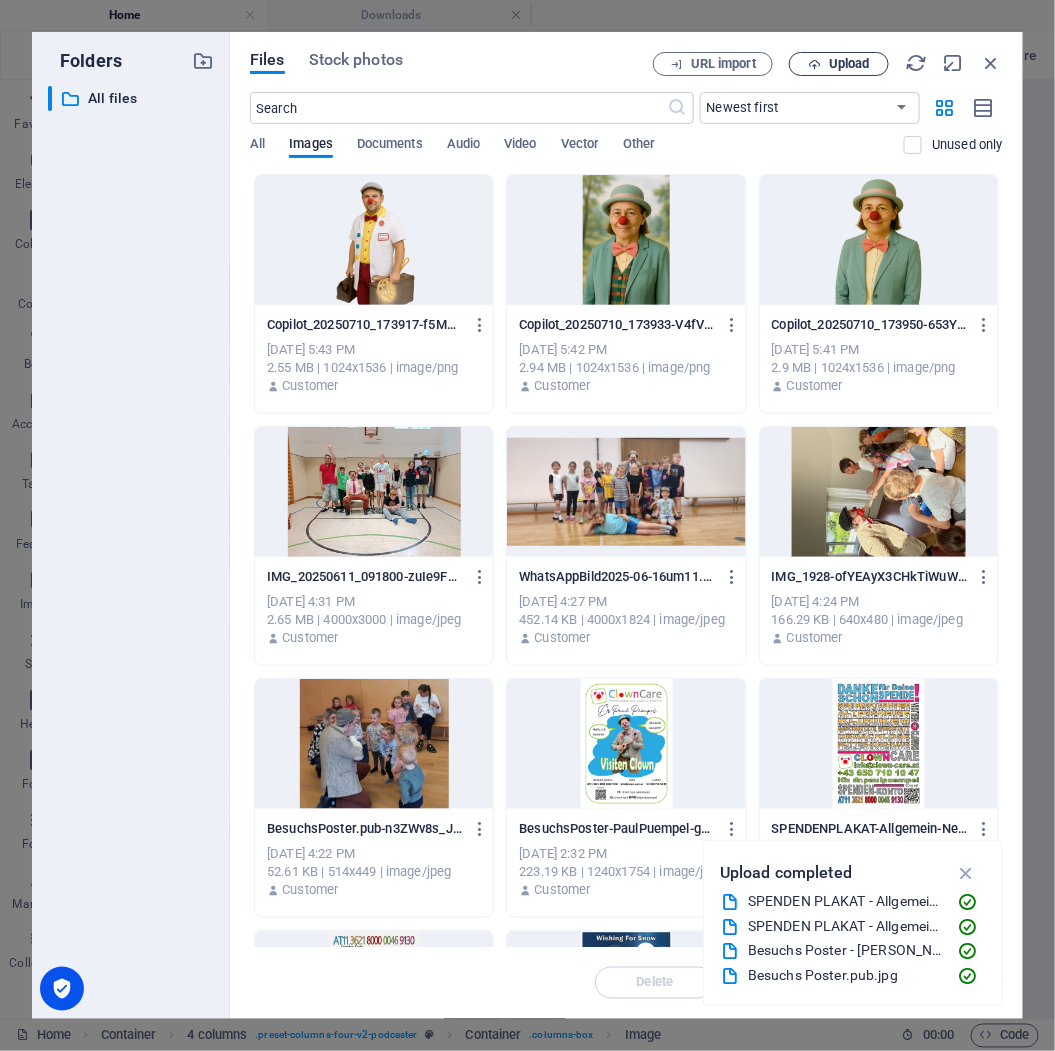 click on "Upload" at bounding box center (849, 64) 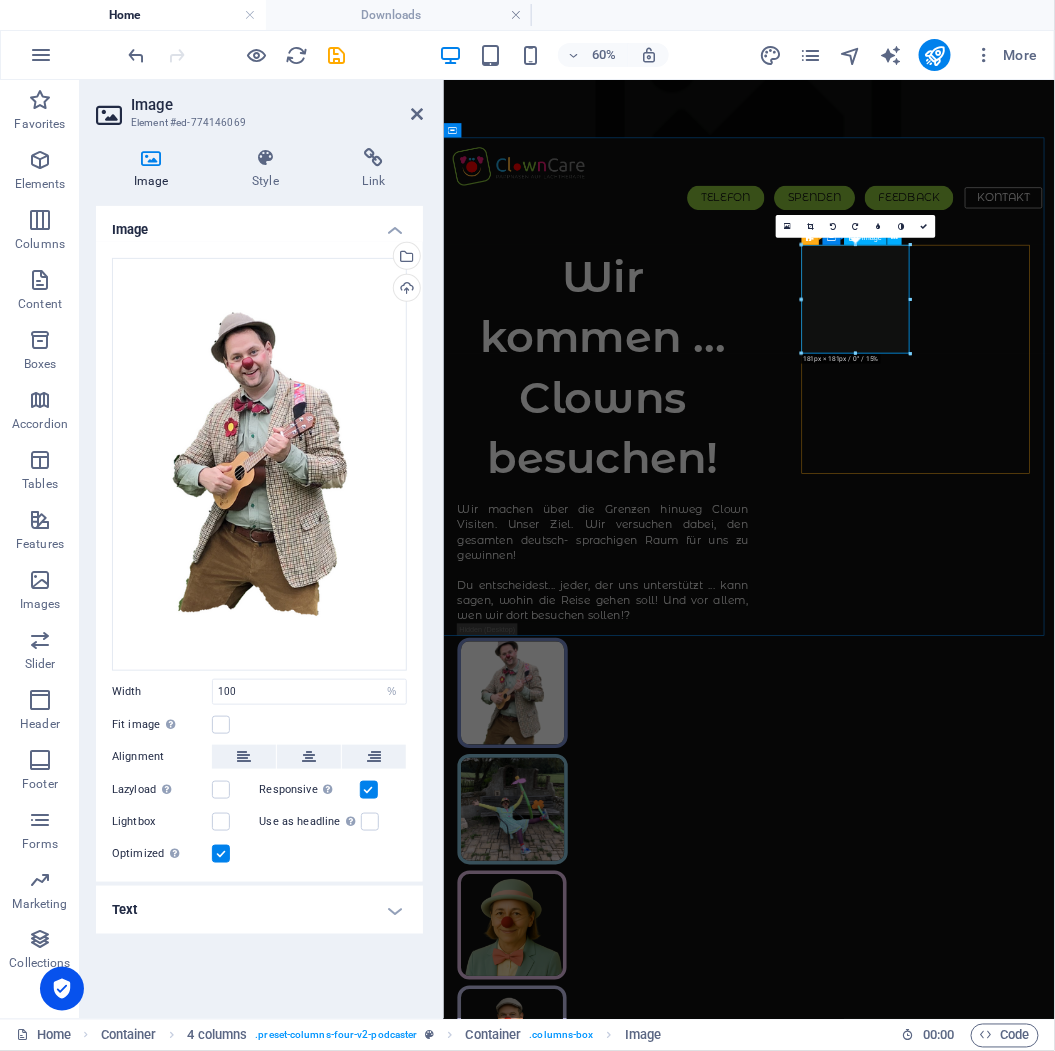 click at bounding box center [559, 1101] 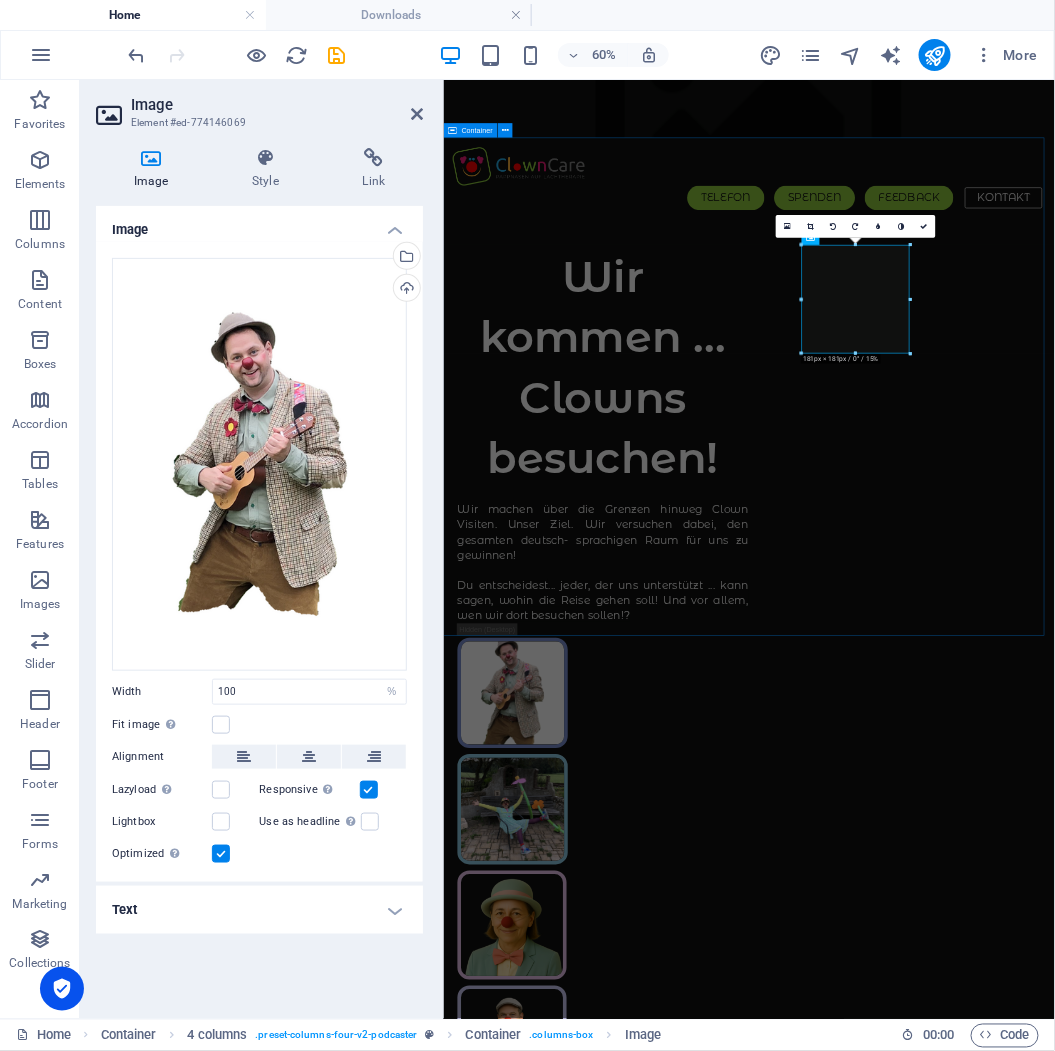 click on "Wir kommen ... Clowns besuchen! Wir machen über die Grenzen hinweg Clown Visiten. Unser Ziel. Wir versuchen dabei, den gesamten deutsch- sprachigen Raum für uns zu gewinnen!  Du entscheidest  ... jeder, der uns unterstützt ... kann sagen, wohin die Reise gehen soll! Und vor allem, wen wir dort besuchen sollen!? Mehr auf:" at bounding box center [952, 1149] 